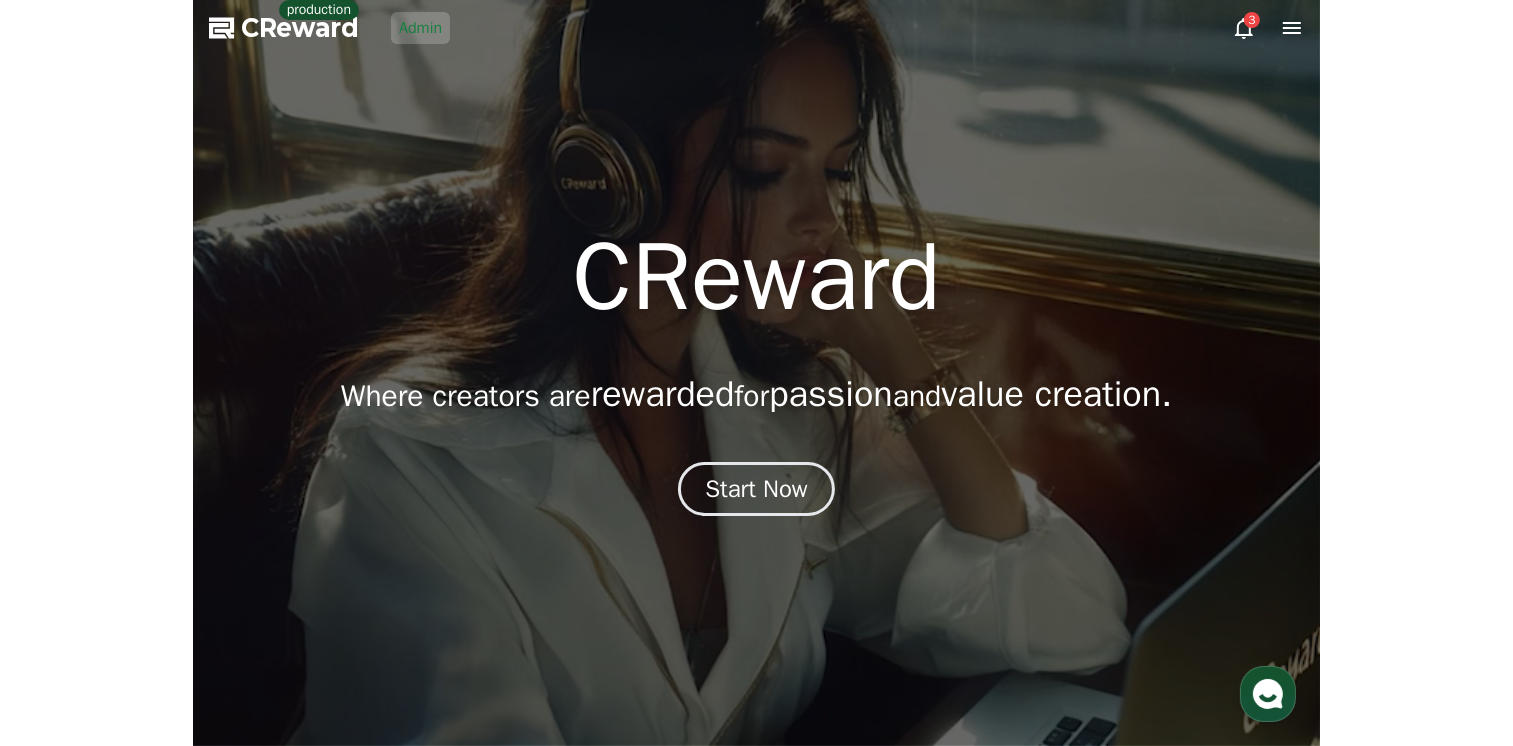scroll, scrollTop: 0, scrollLeft: 0, axis: both 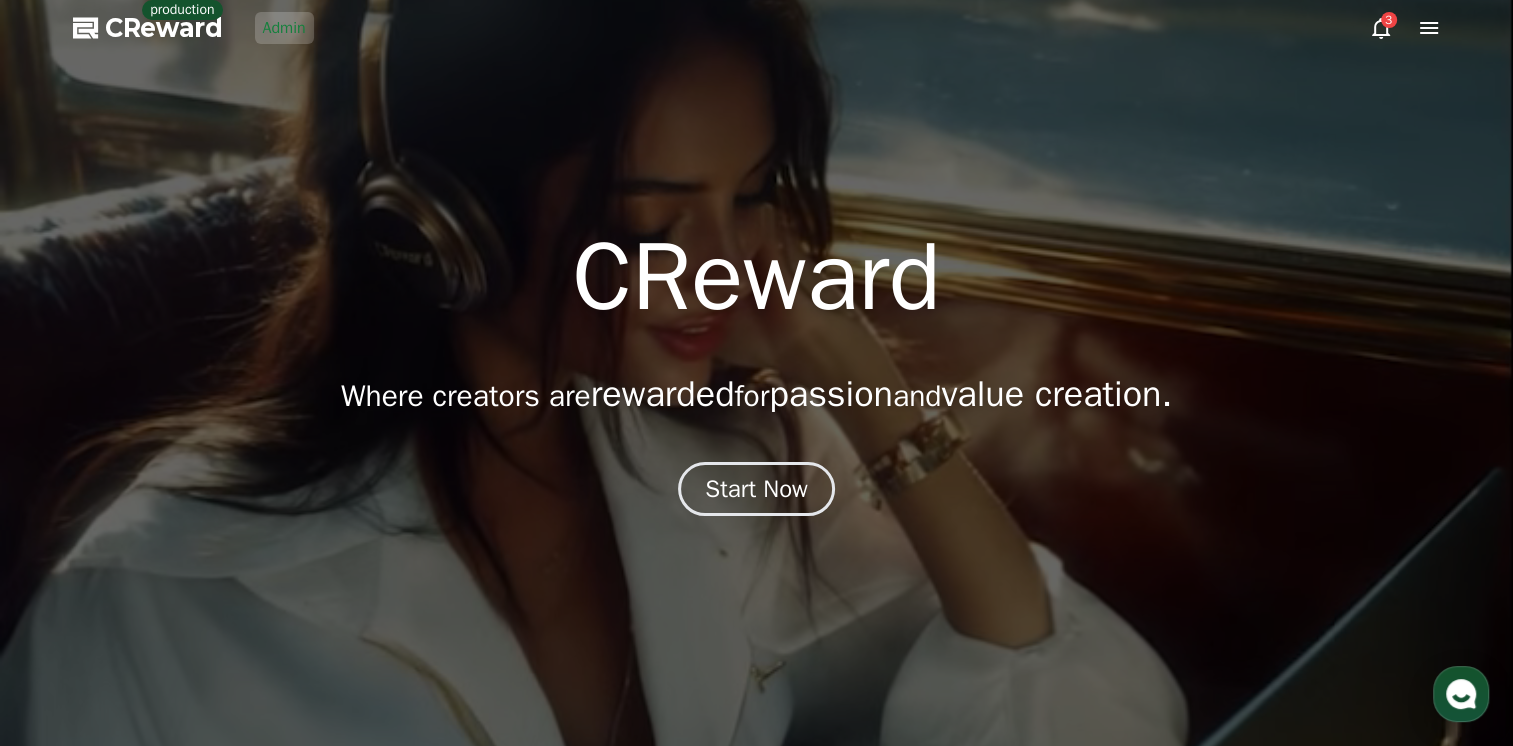 click on "Admin" at bounding box center [284, 28] 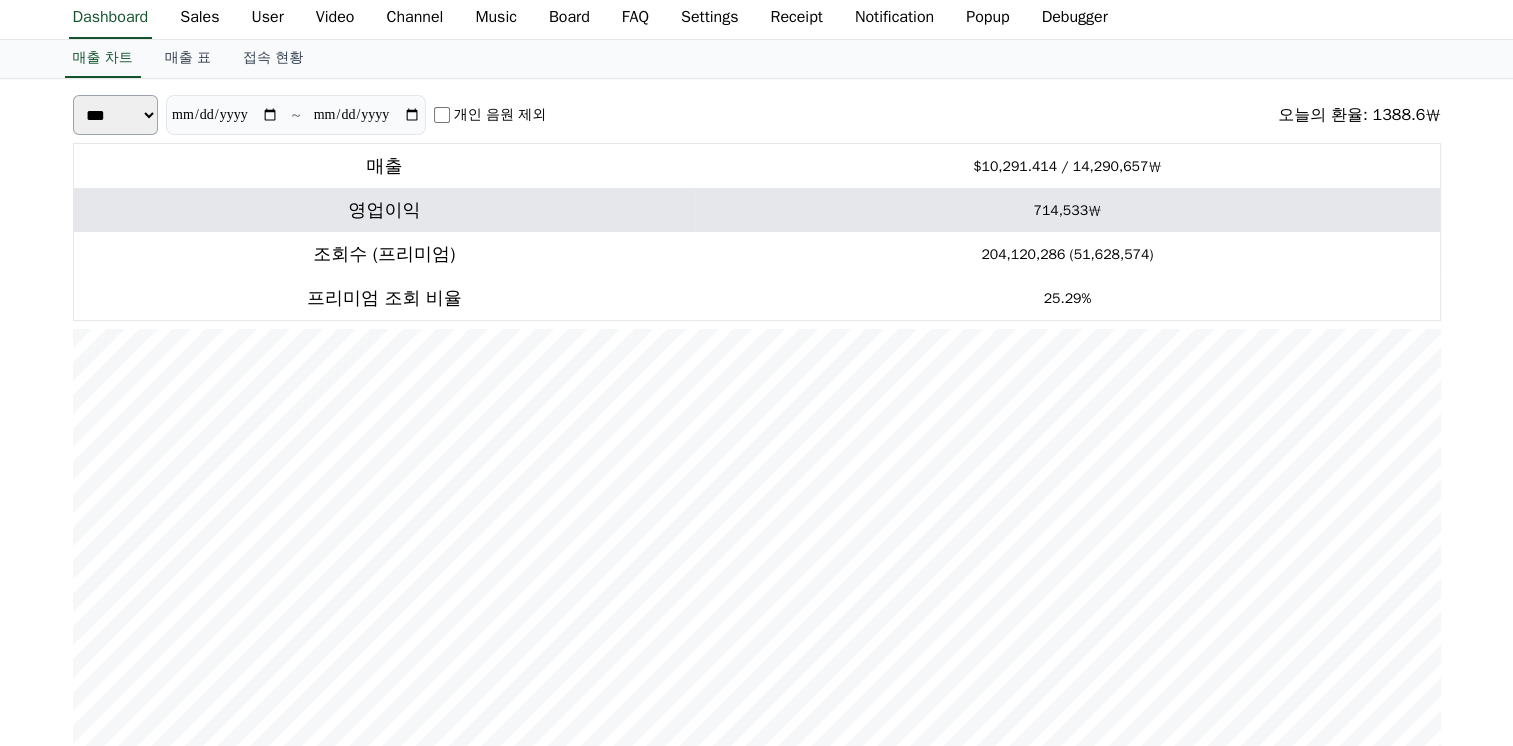scroll, scrollTop: 0, scrollLeft: 0, axis: both 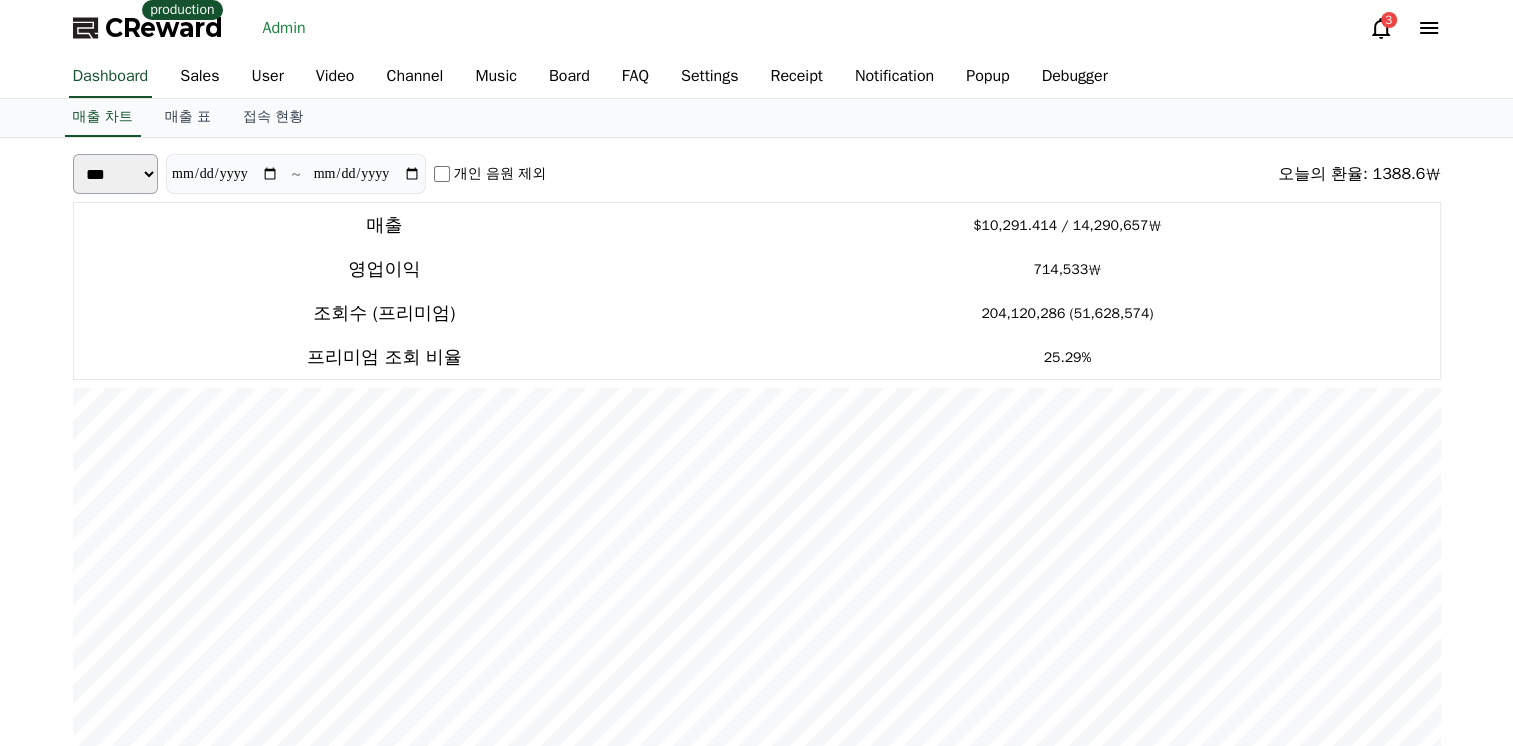 click on "CReward" at bounding box center (164, 28) 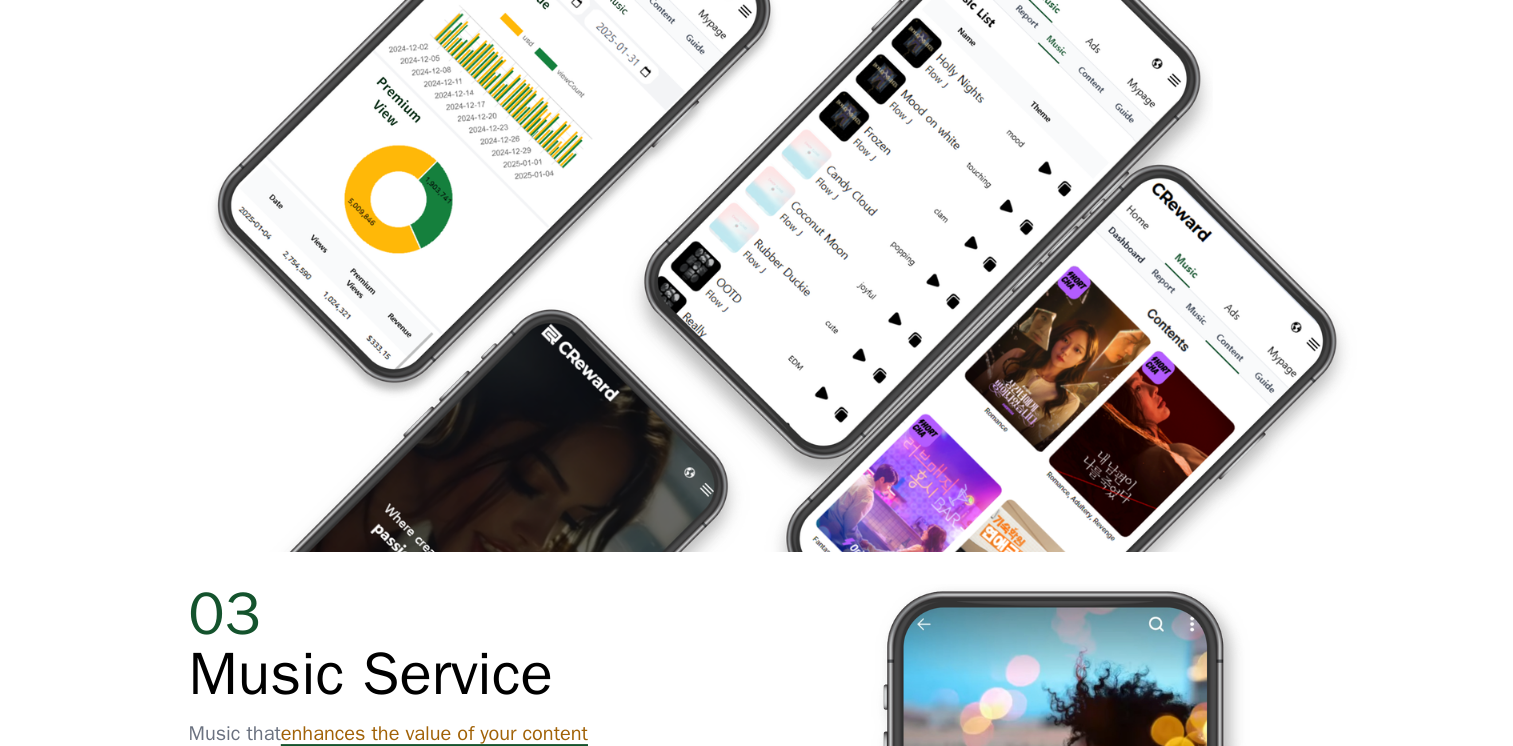 scroll, scrollTop: 2900, scrollLeft: 0, axis: vertical 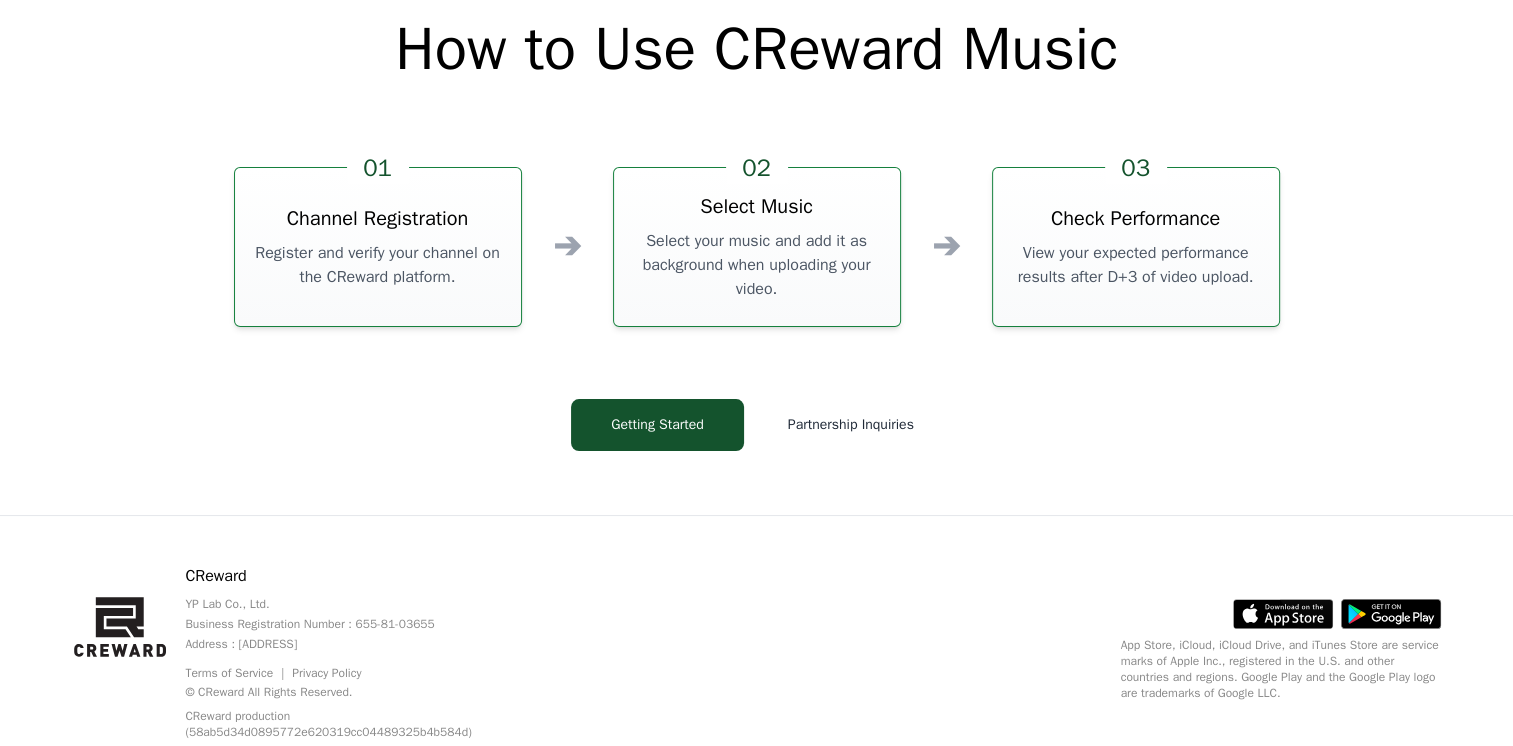 click on "01   What is   CReward Music?   Music Monetization Service,   CReward Music   Enhance your YouTube Shorts videos by adding background music and start generating revenue from your content. We provide a variety of royalty-free music tracks that creators can use in their videos. If the video generates revenue from the music, CReward shares the revenue with the creator.       02   Industry-Leading Music Revenue   We minimize distribution fees, to offer  the highest revenue   rates.   Our goal is to maximize creators' earnings with the lowest distribution margins. Earn additional income alongside YouTube Partner Program (YPP) revenue. Join the many creators already benefiting!       CREWARD MUSIC           03   Music Service   Music that   enhances the value of your content   Music is a key element that adds emotion to your videos. CReward Music offers a diverse selection of tracks across more than 20 themes. Choose the perfect music for your content and use it as BGM to elevate the value of your video.       04" at bounding box center (756, -2070) 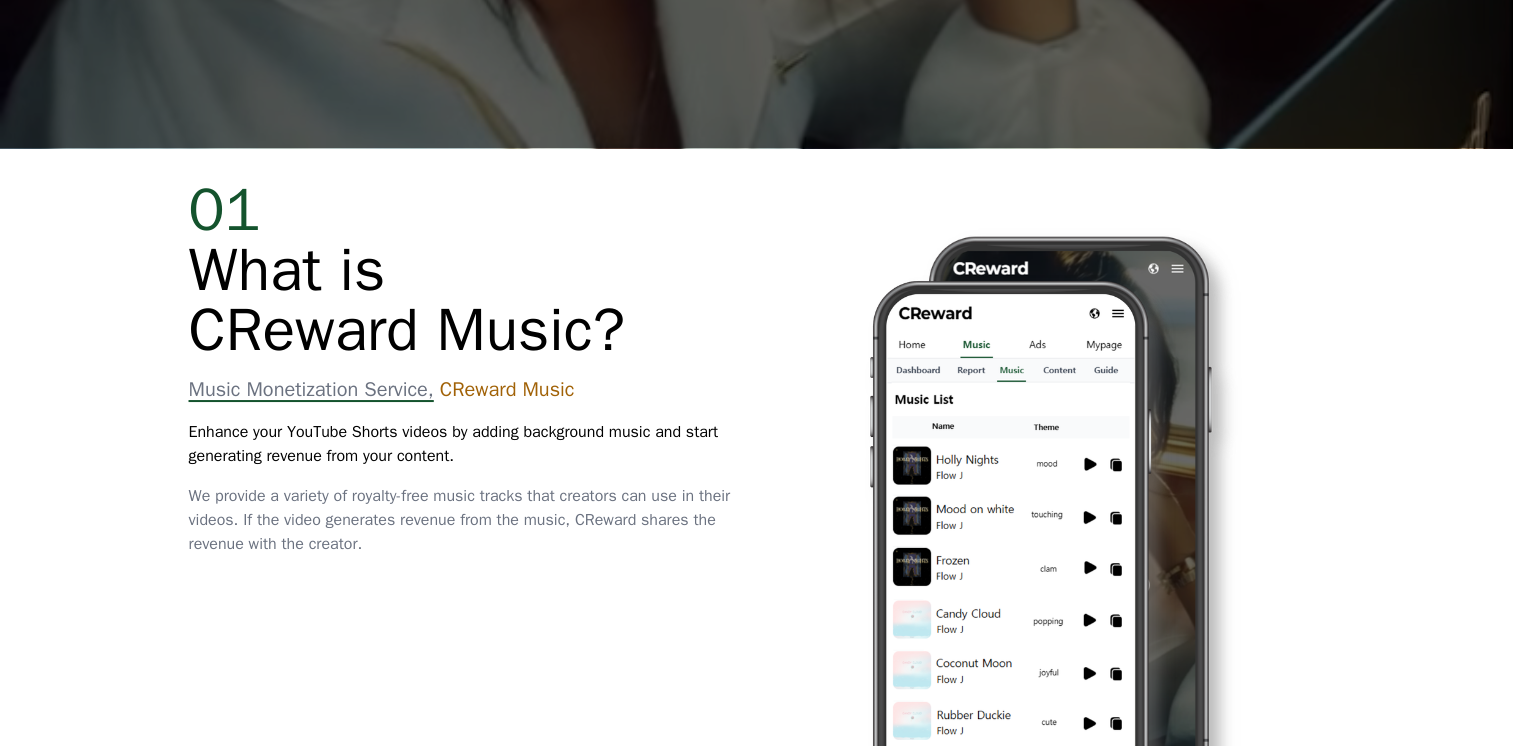 scroll, scrollTop: 0, scrollLeft: 0, axis: both 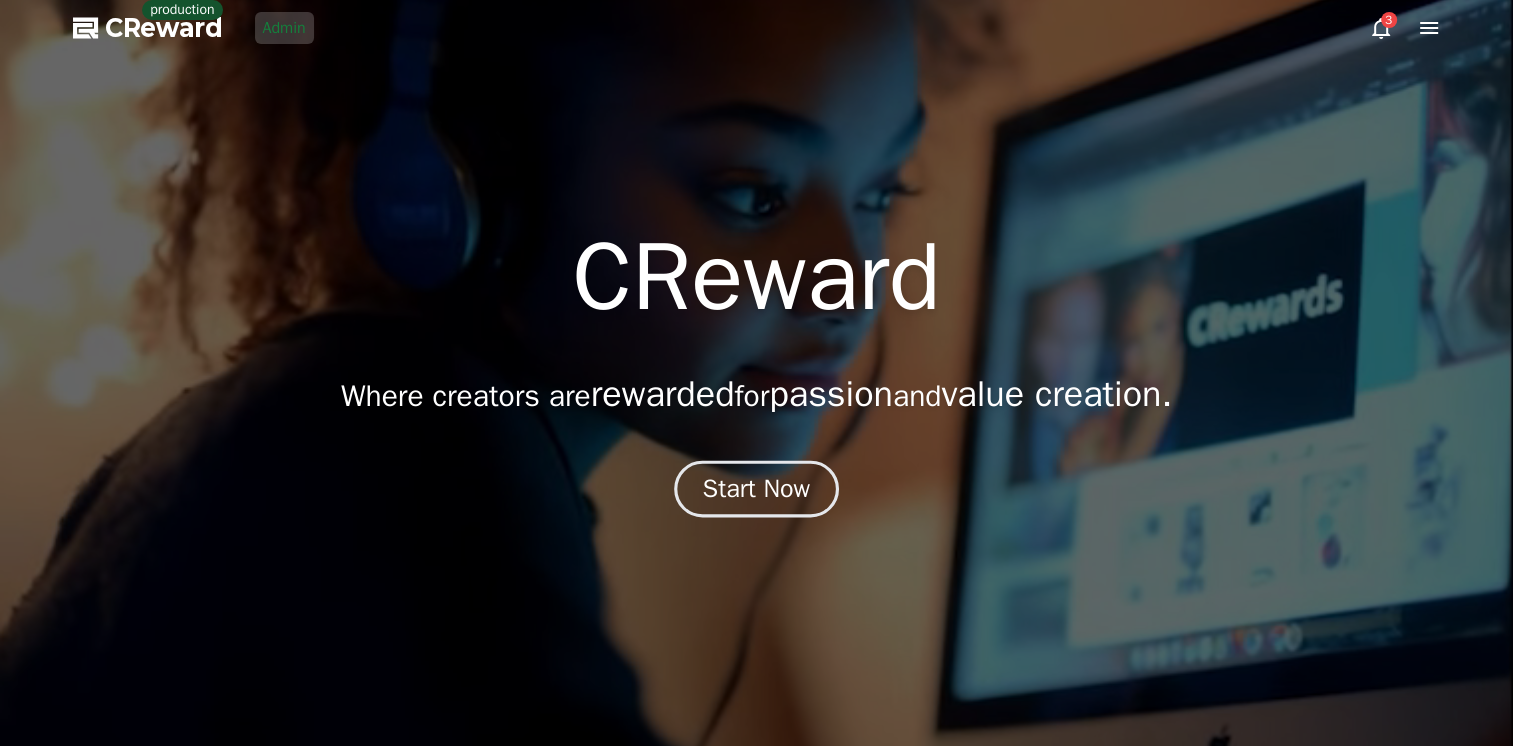 click on "Start Now" at bounding box center [756, 489] 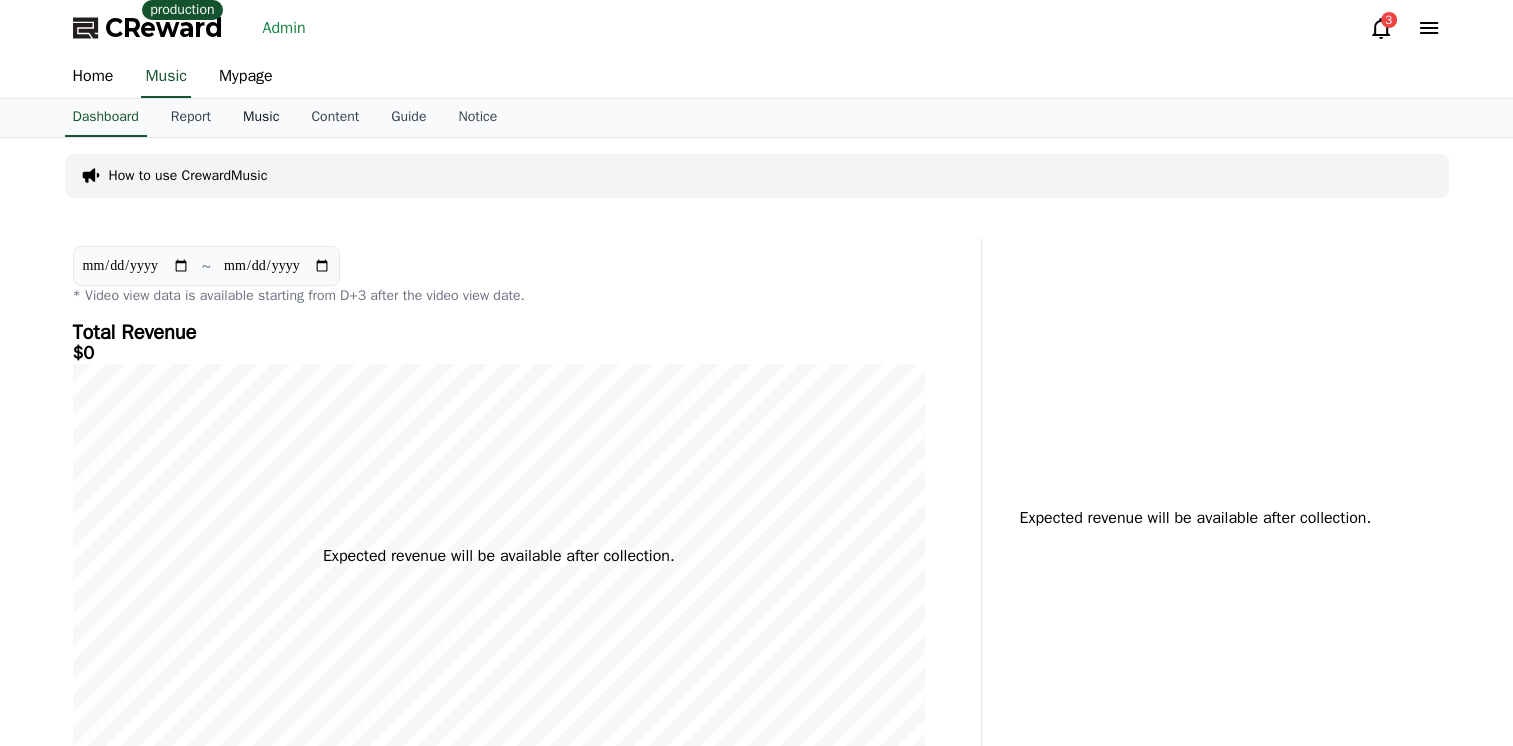 click on "Music" at bounding box center [261, 118] 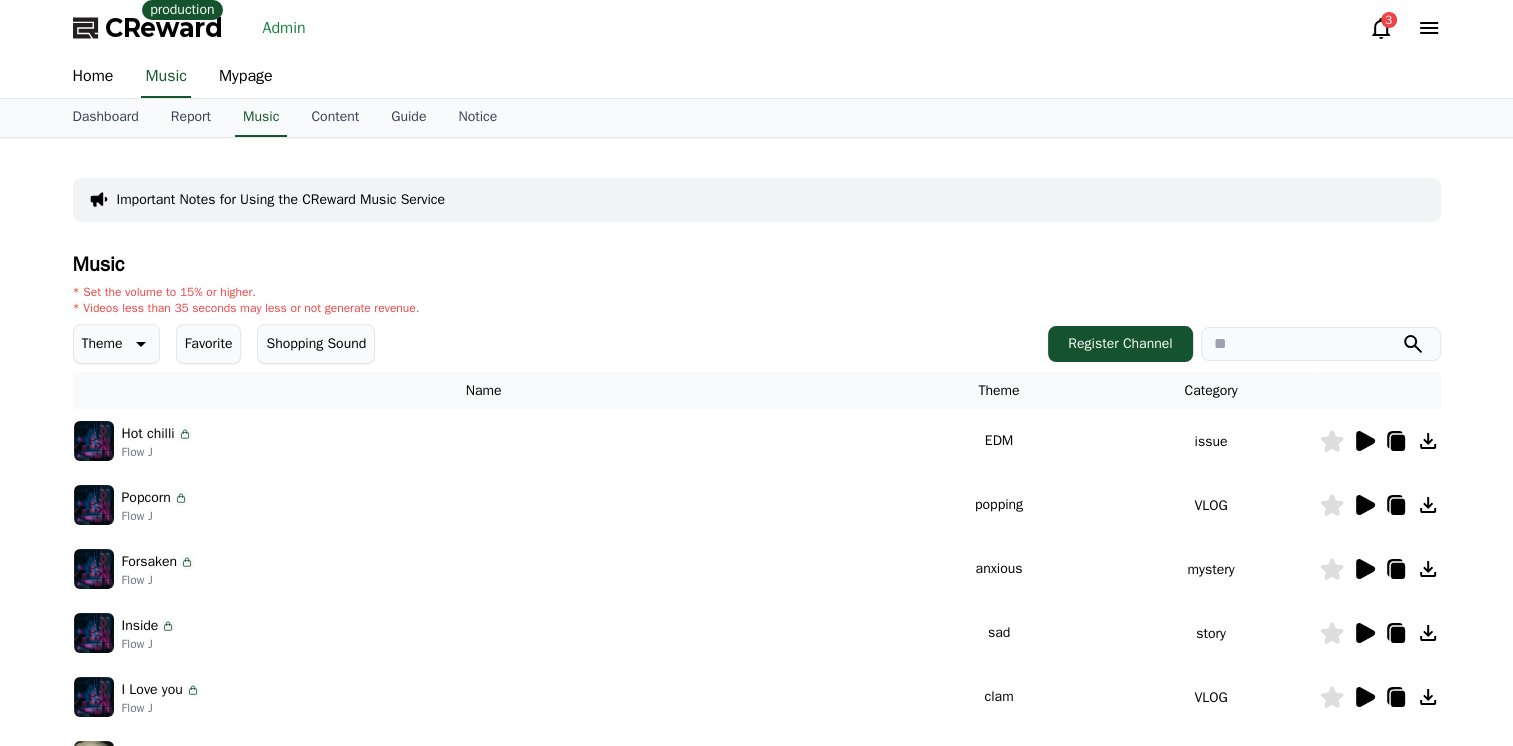 click on "Admin" at bounding box center [284, 28] 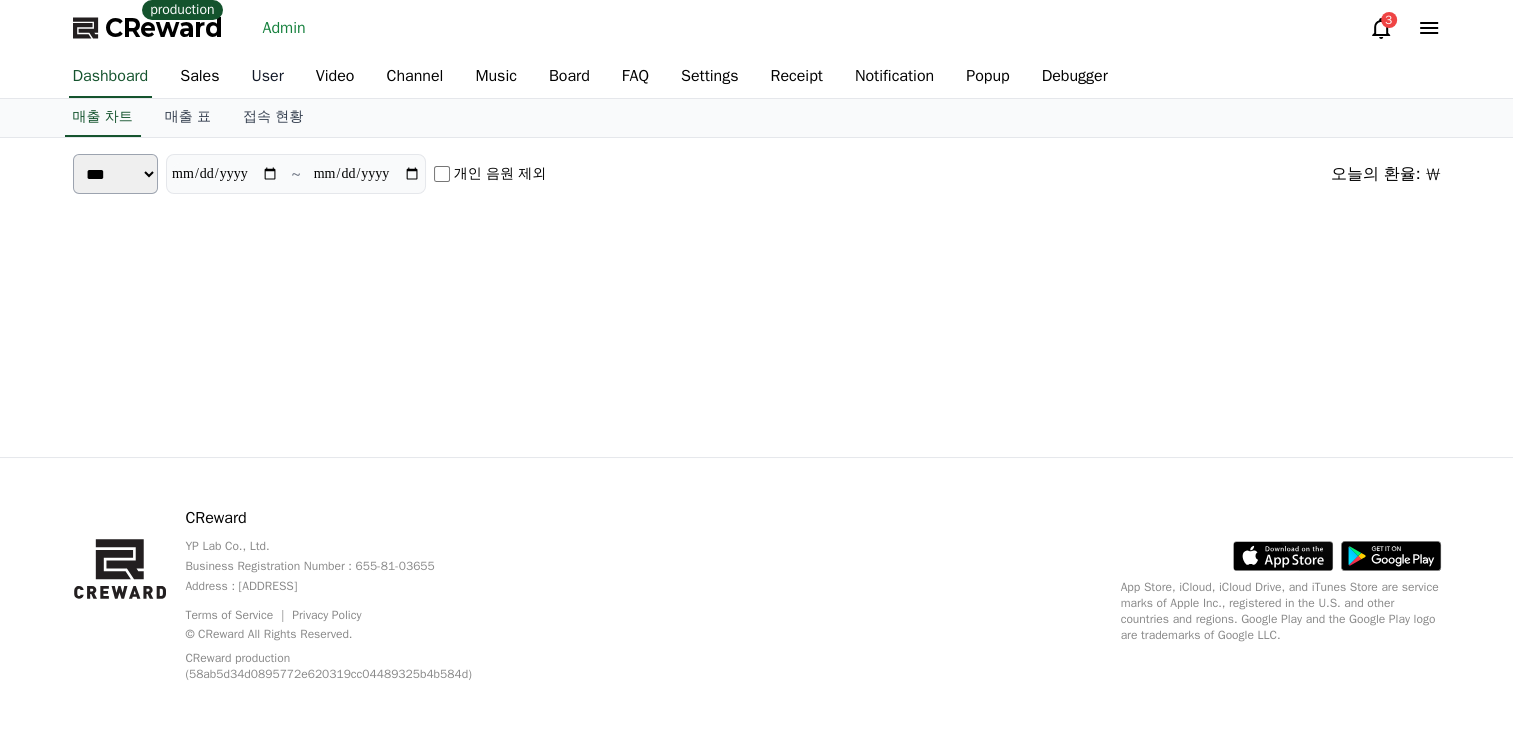 click on "User" at bounding box center (268, 77) 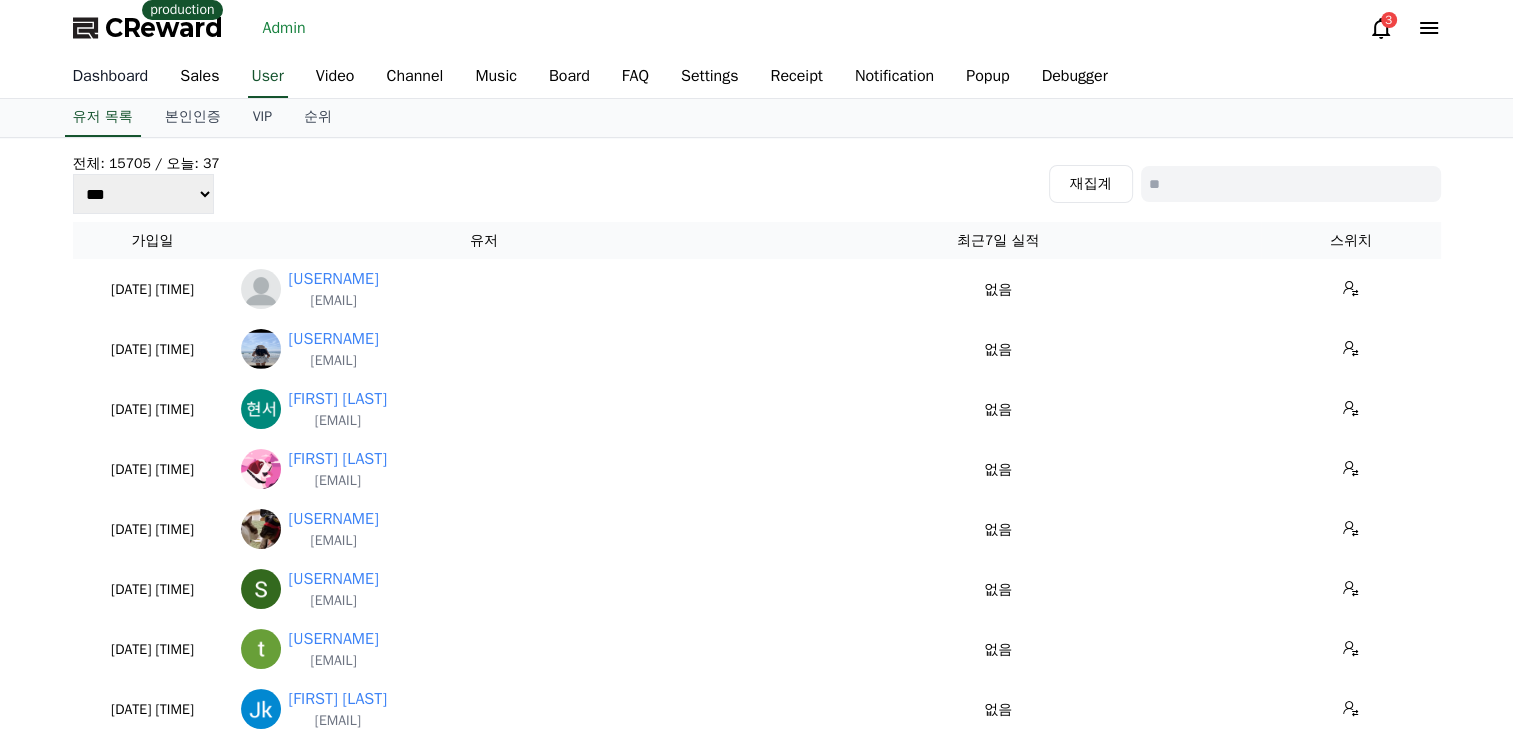 click on "Dashboard" at bounding box center [111, 77] 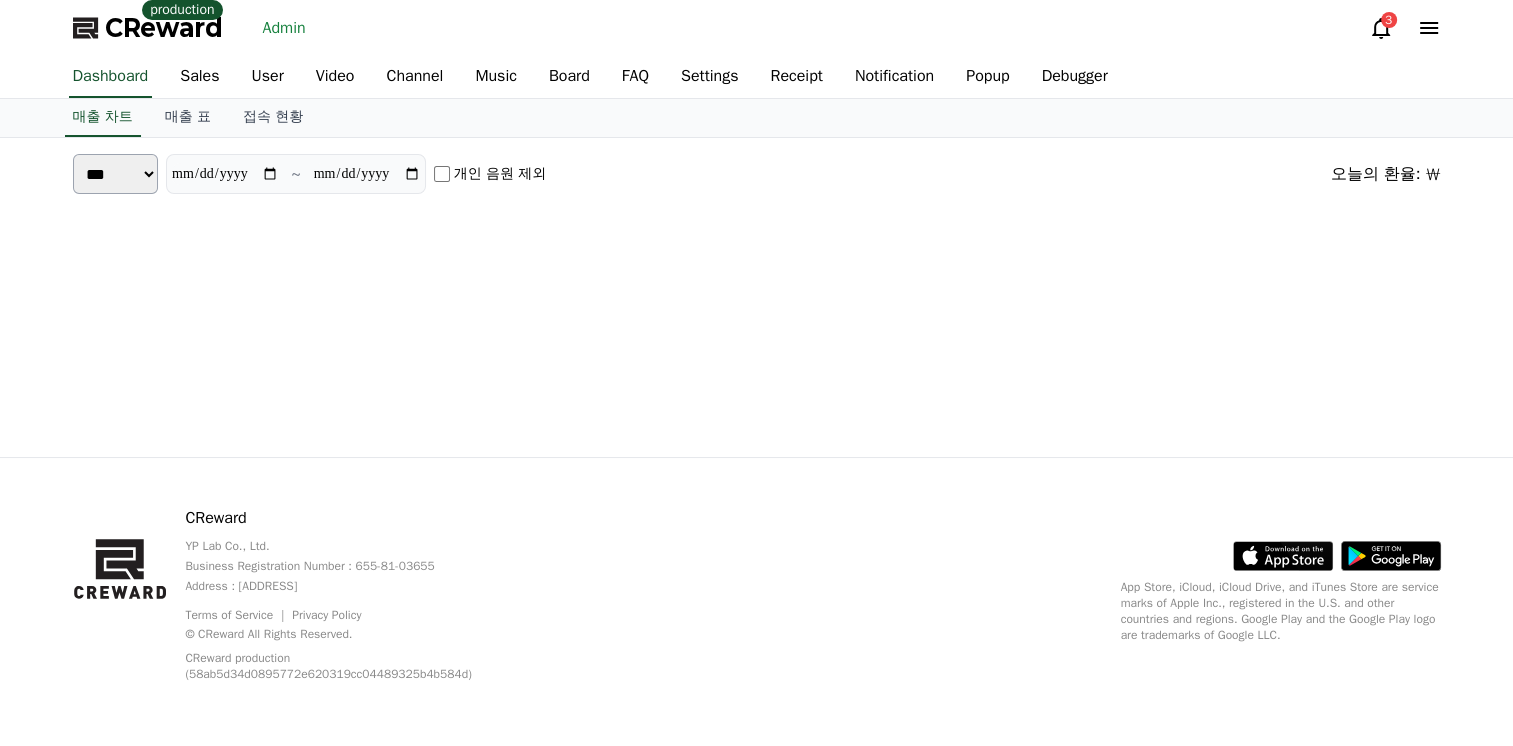 click on "매출 표" at bounding box center [188, 118] 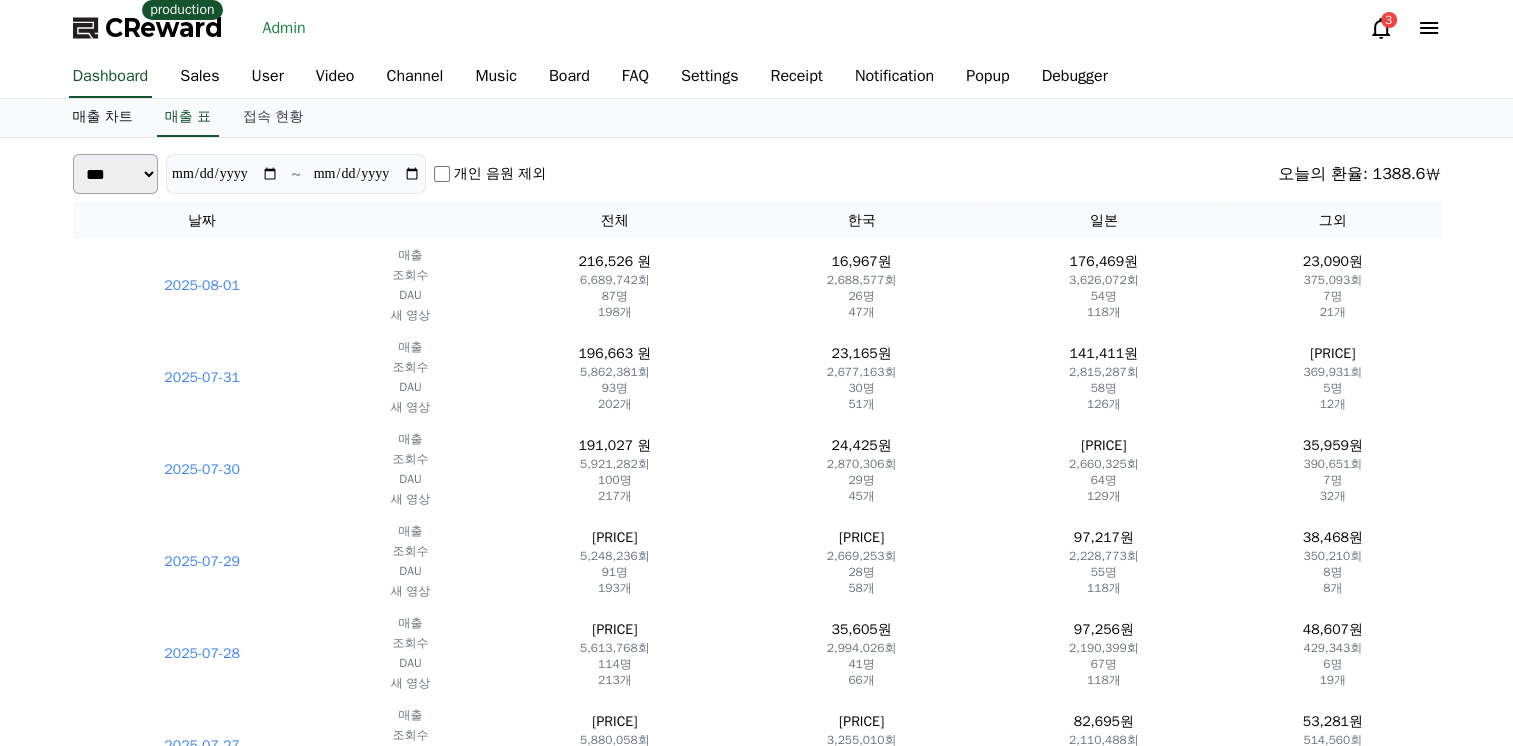 click on "매출 차트" at bounding box center [103, 118] 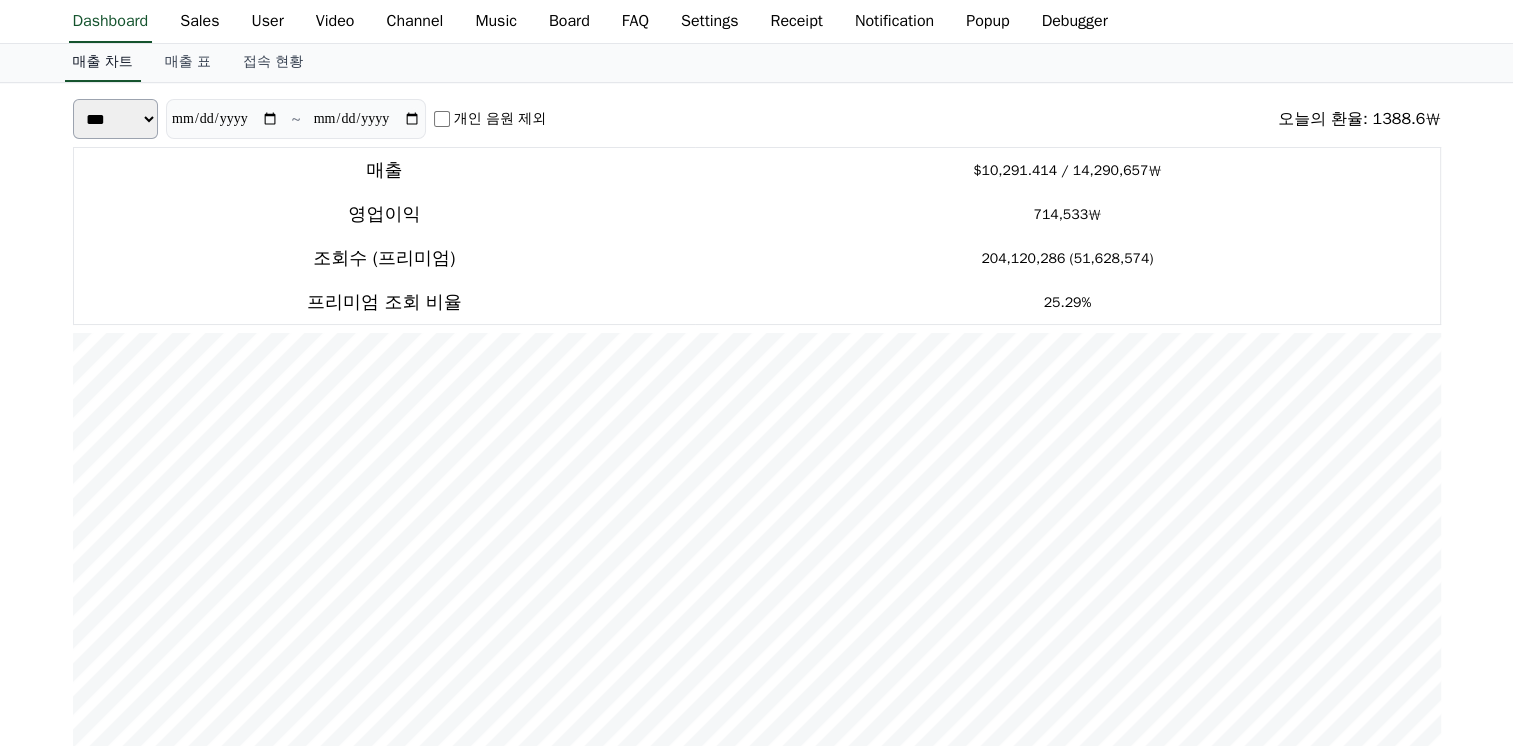 scroll, scrollTop: 0, scrollLeft: 0, axis: both 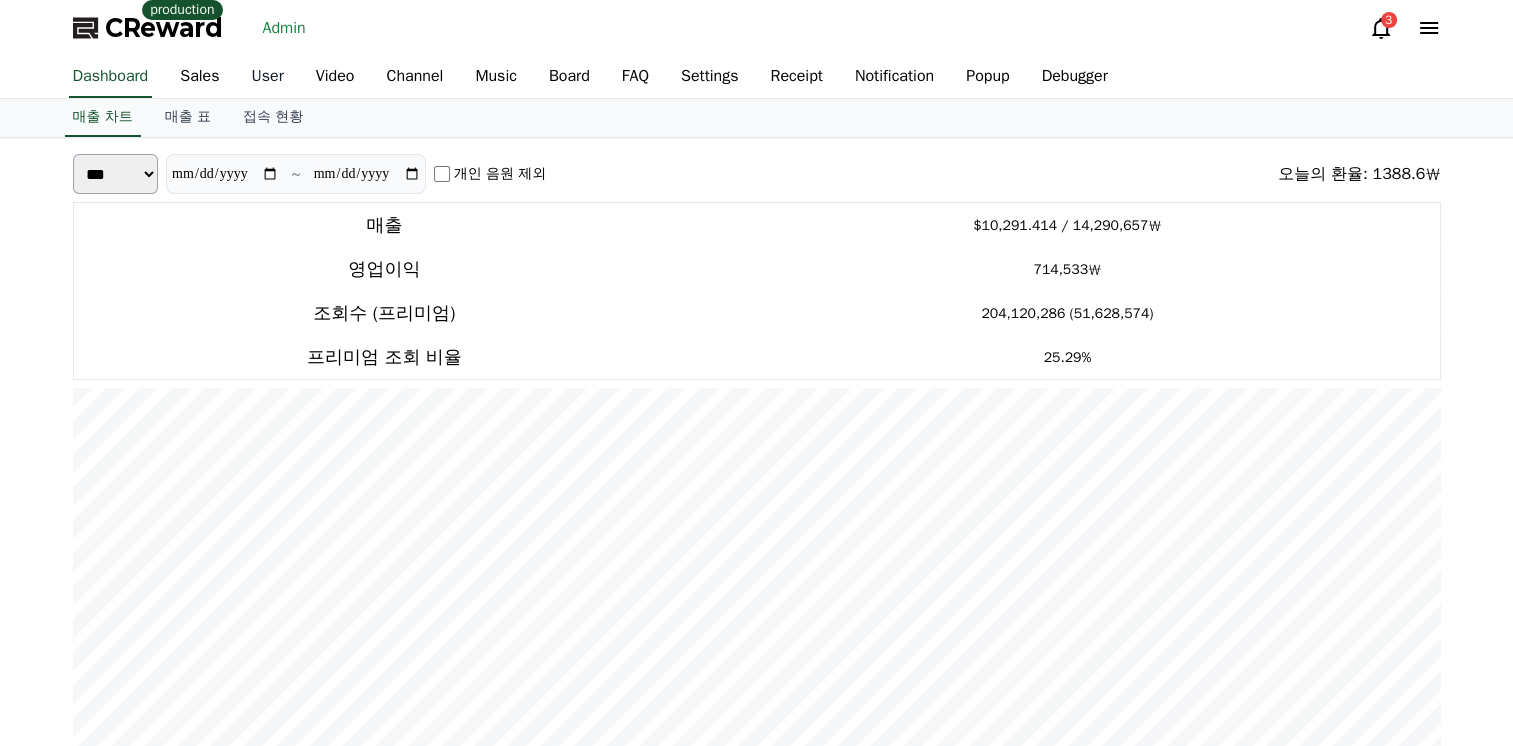 click on "User" at bounding box center [268, 77] 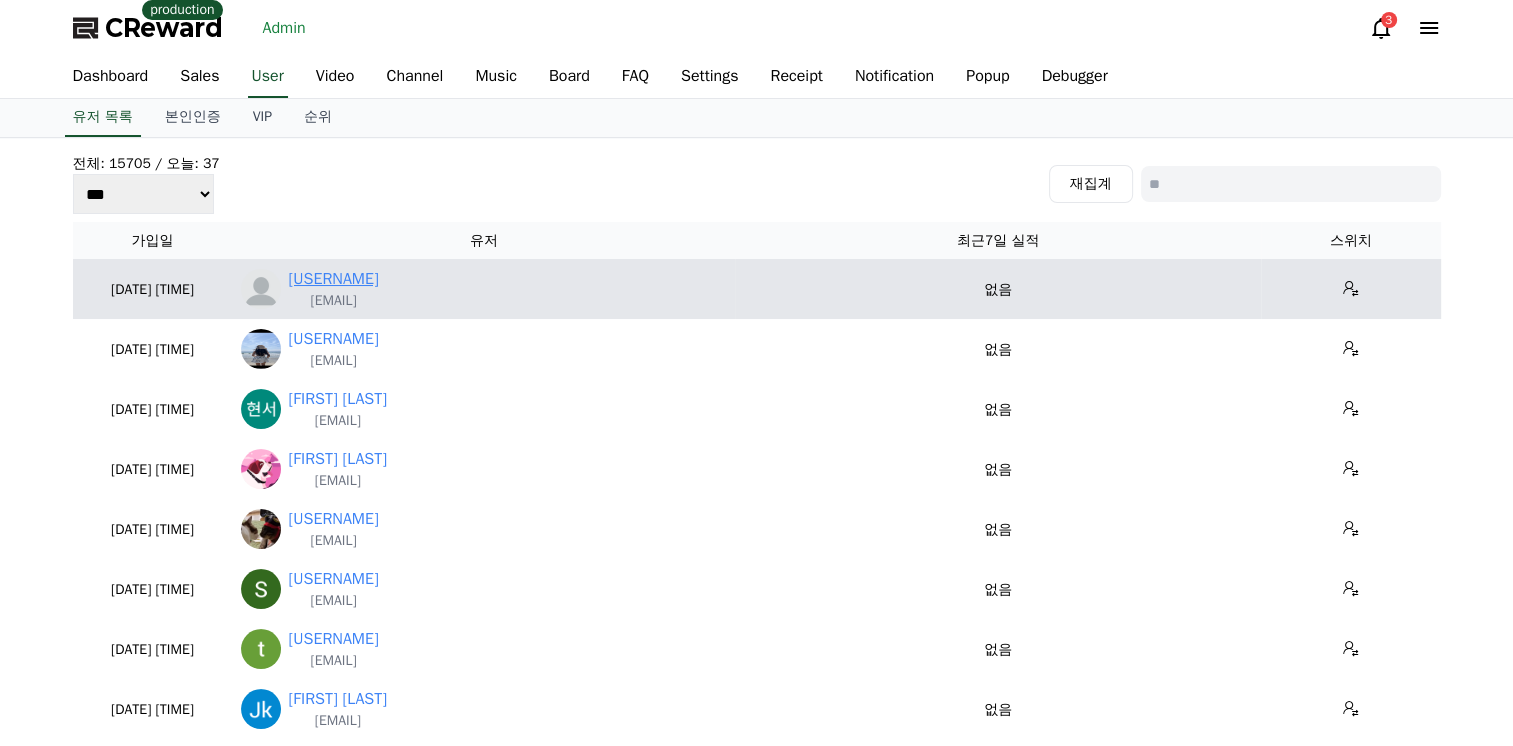 click on "[USERNAME]" at bounding box center [334, 279] 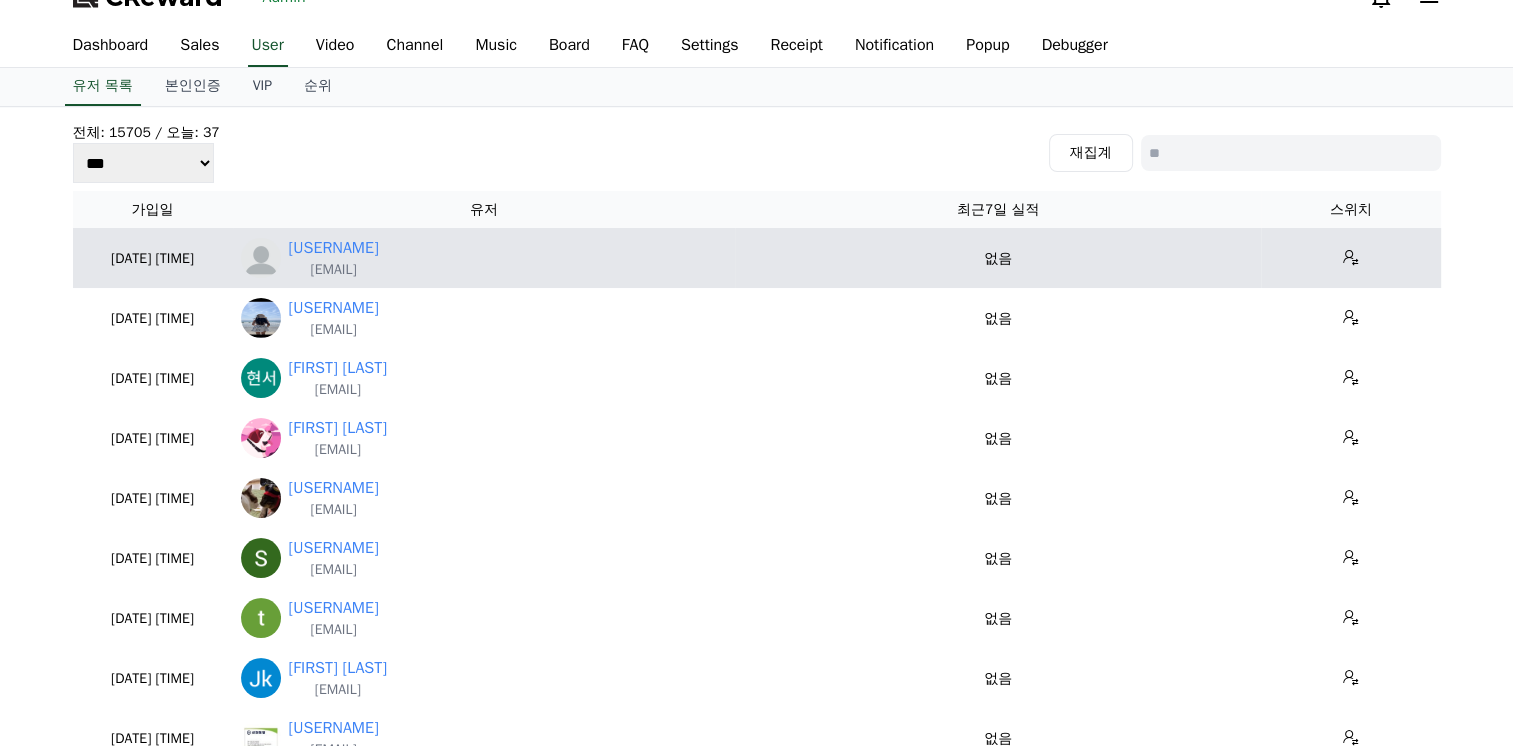 scroll, scrollTop: 0, scrollLeft: 0, axis: both 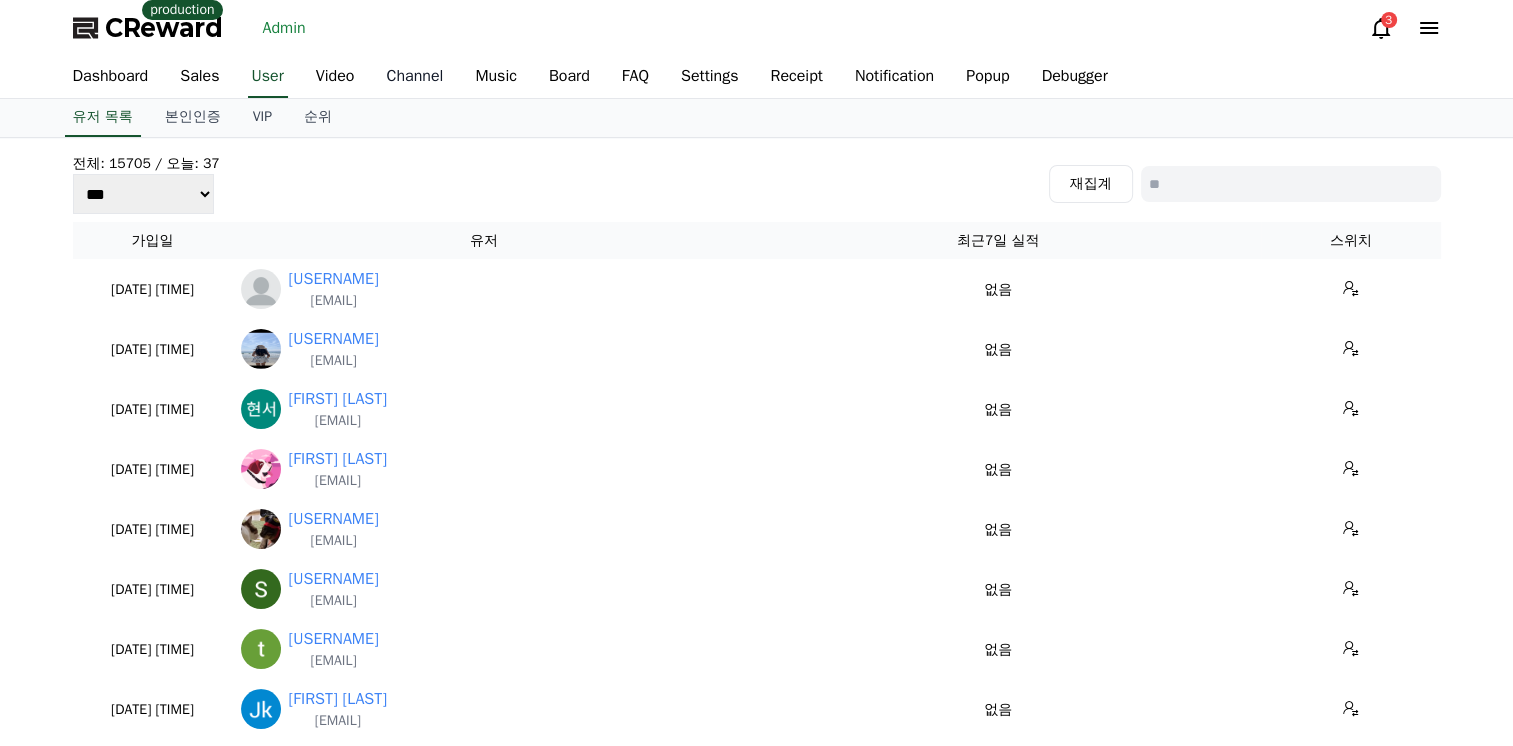 click on "Channel" at bounding box center (414, 77) 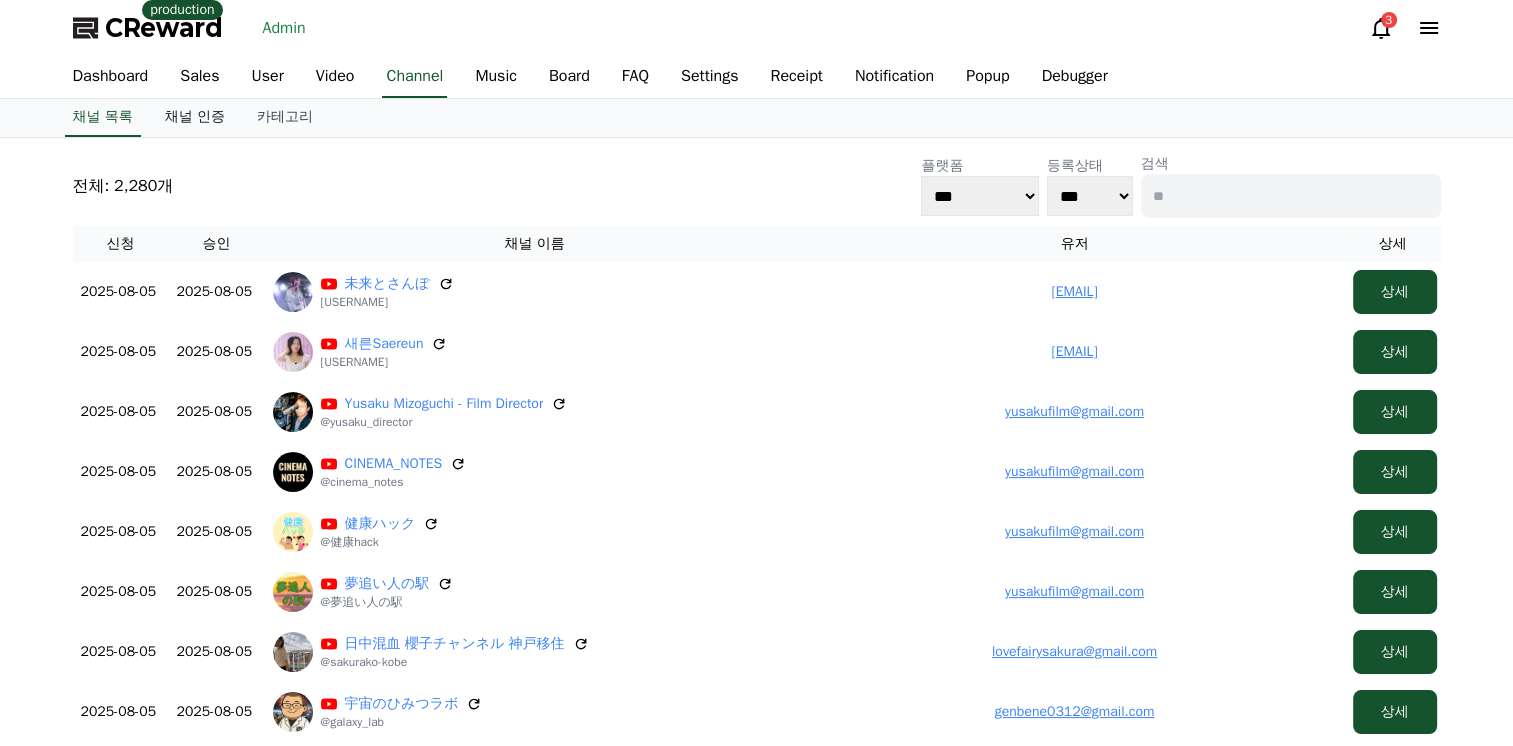 click on "채널 인증" at bounding box center (195, 118) 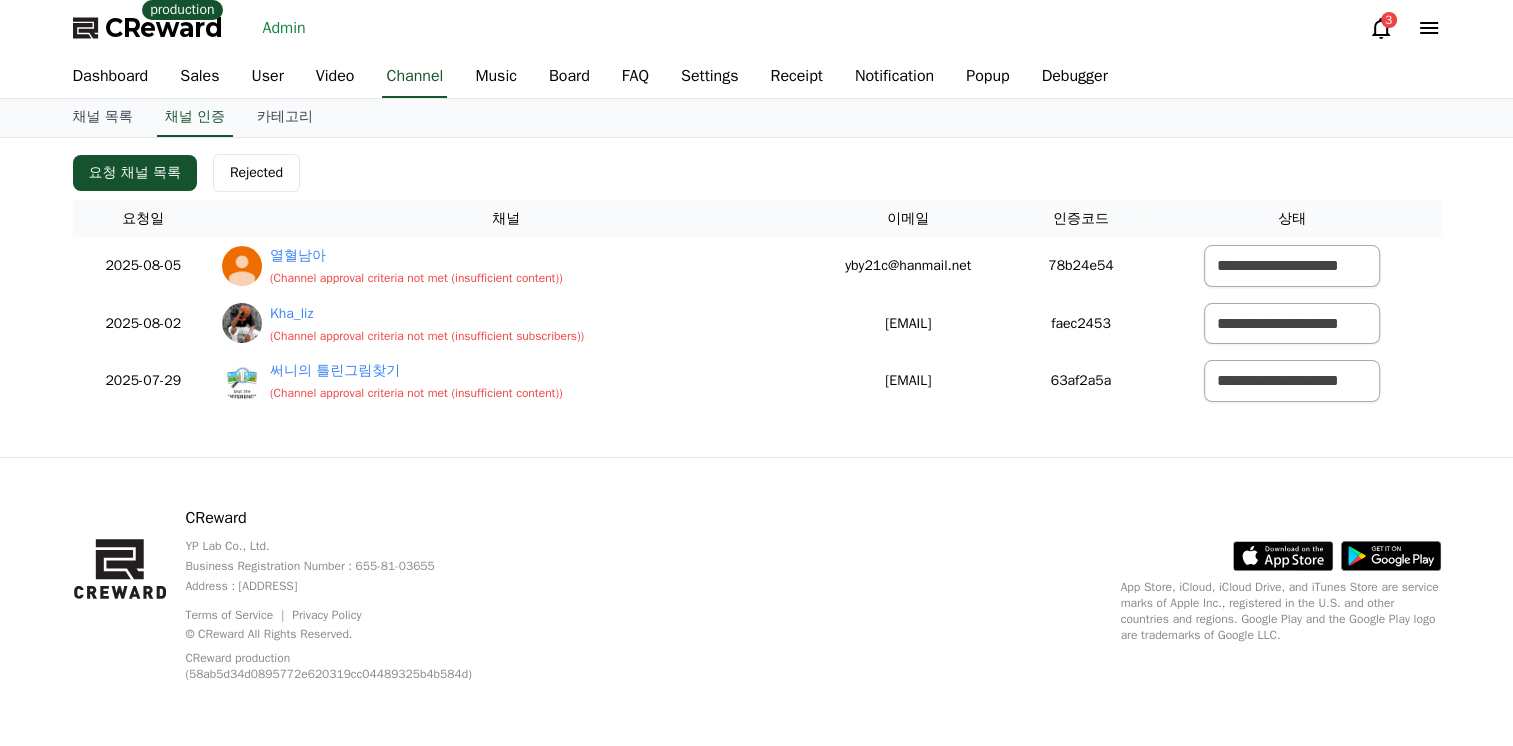 click on "Admin" at bounding box center [284, 28] 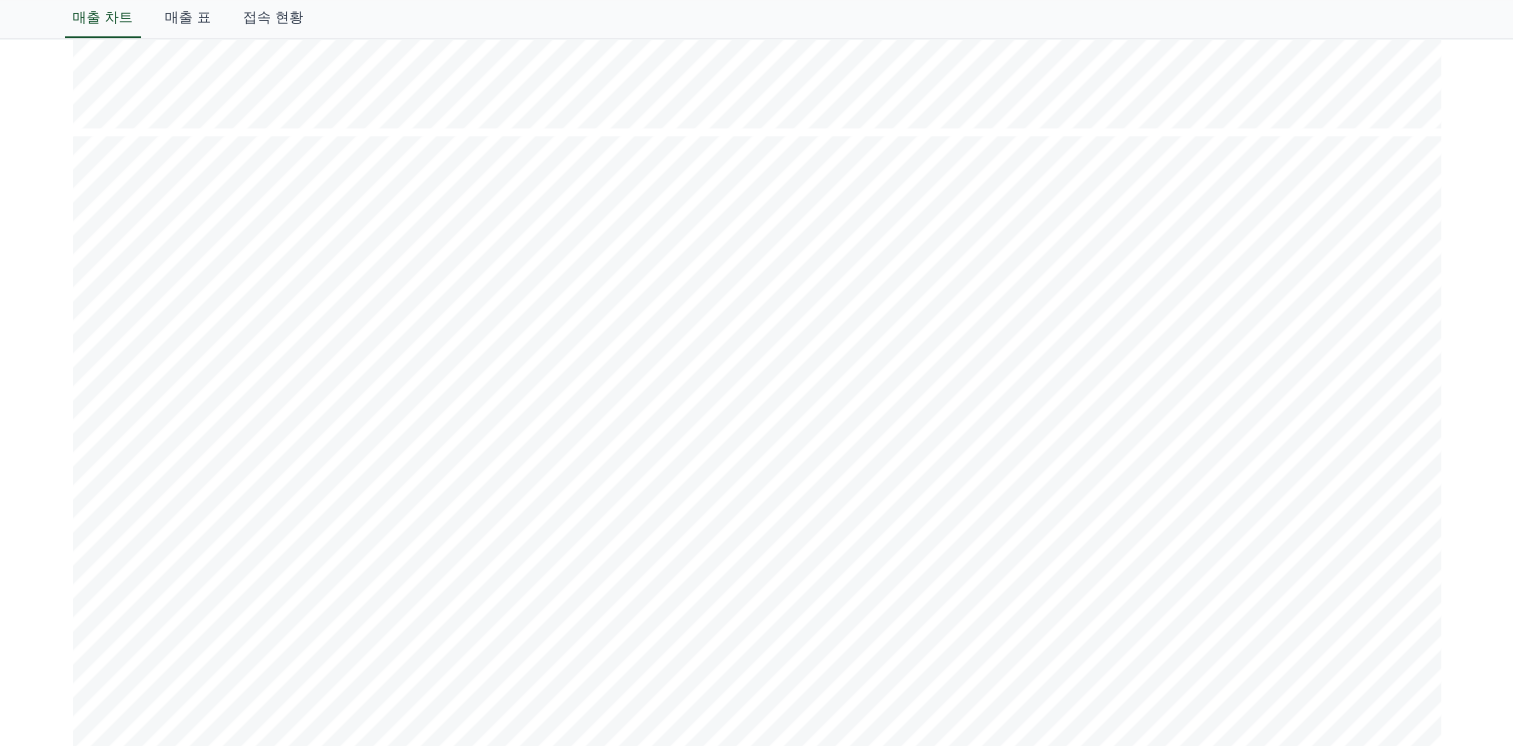 scroll, scrollTop: 2400, scrollLeft: 0, axis: vertical 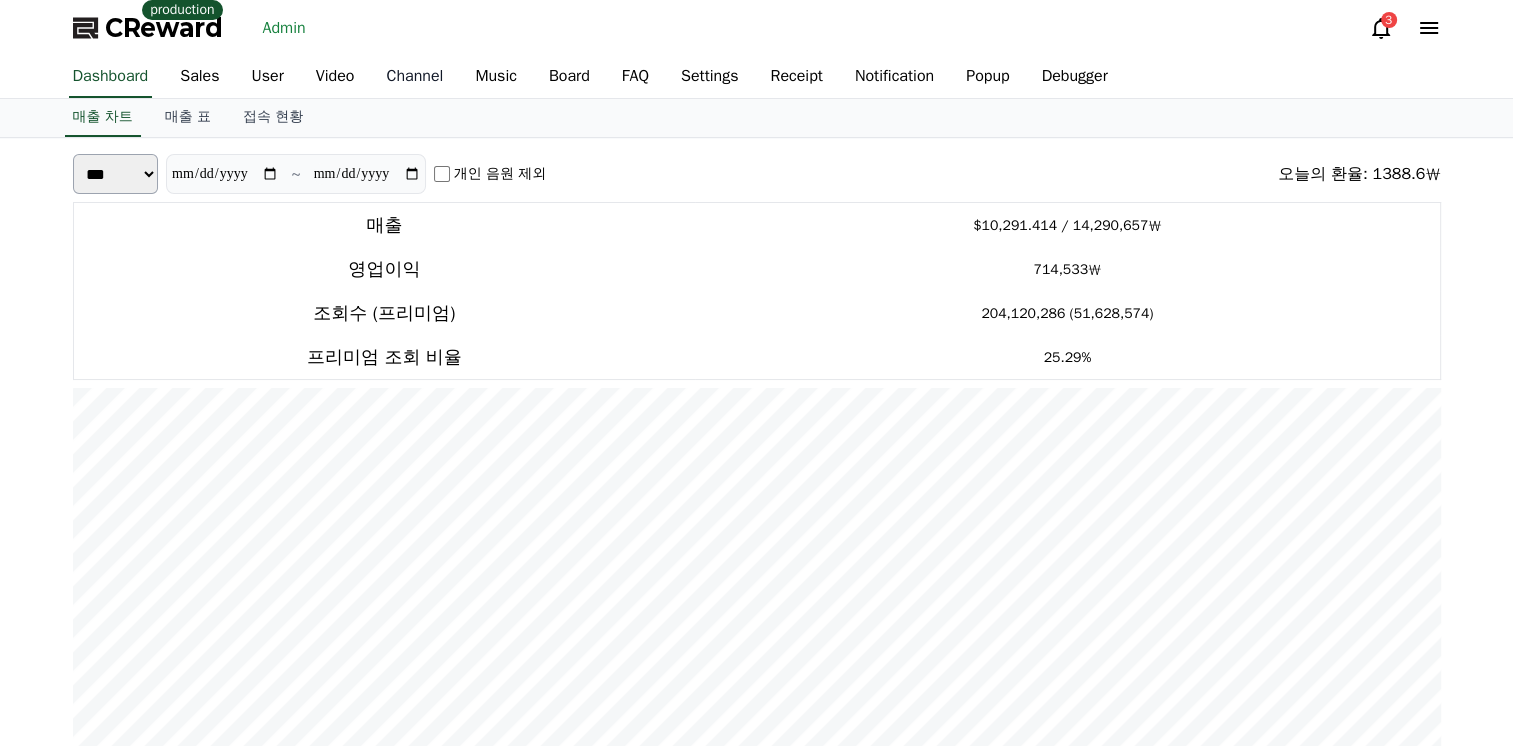 click on "Channel" at bounding box center [414, 77] 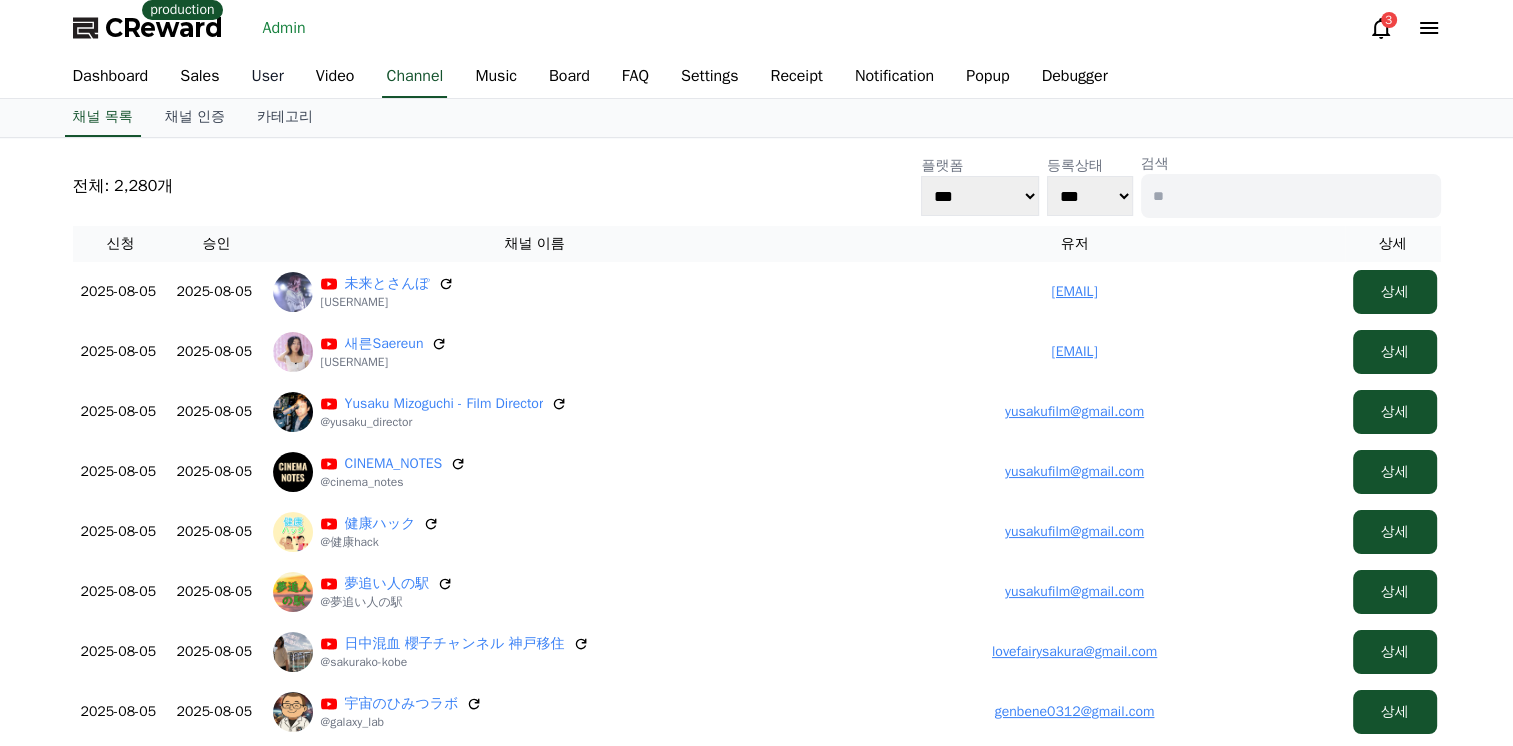 click on "User" at bounding box center (268, 77) 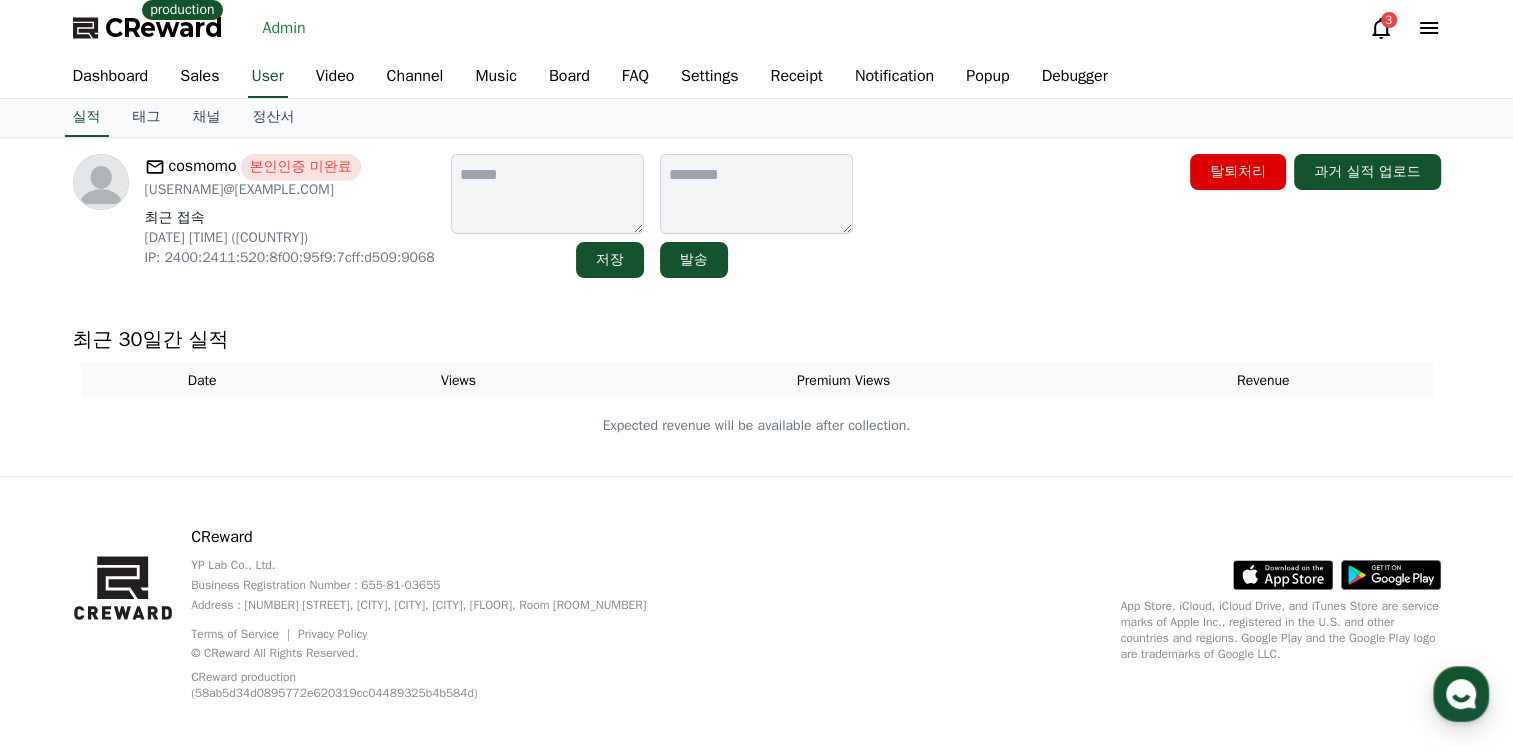 scroll, scrollTop: 0, scrollLeft: 0, axis: both 